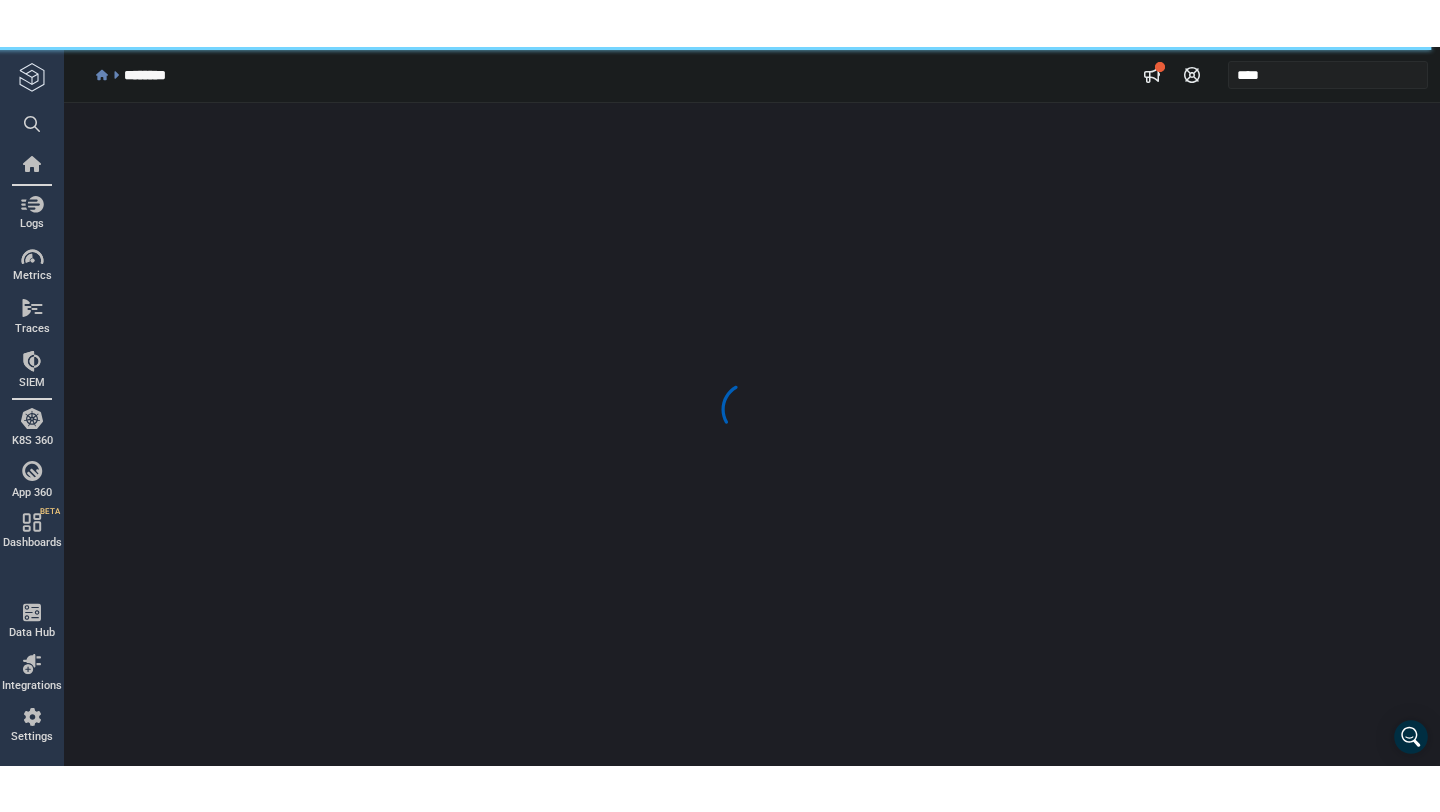 scroll, scrollTop: 0, scrollLeft: 0, axis: both 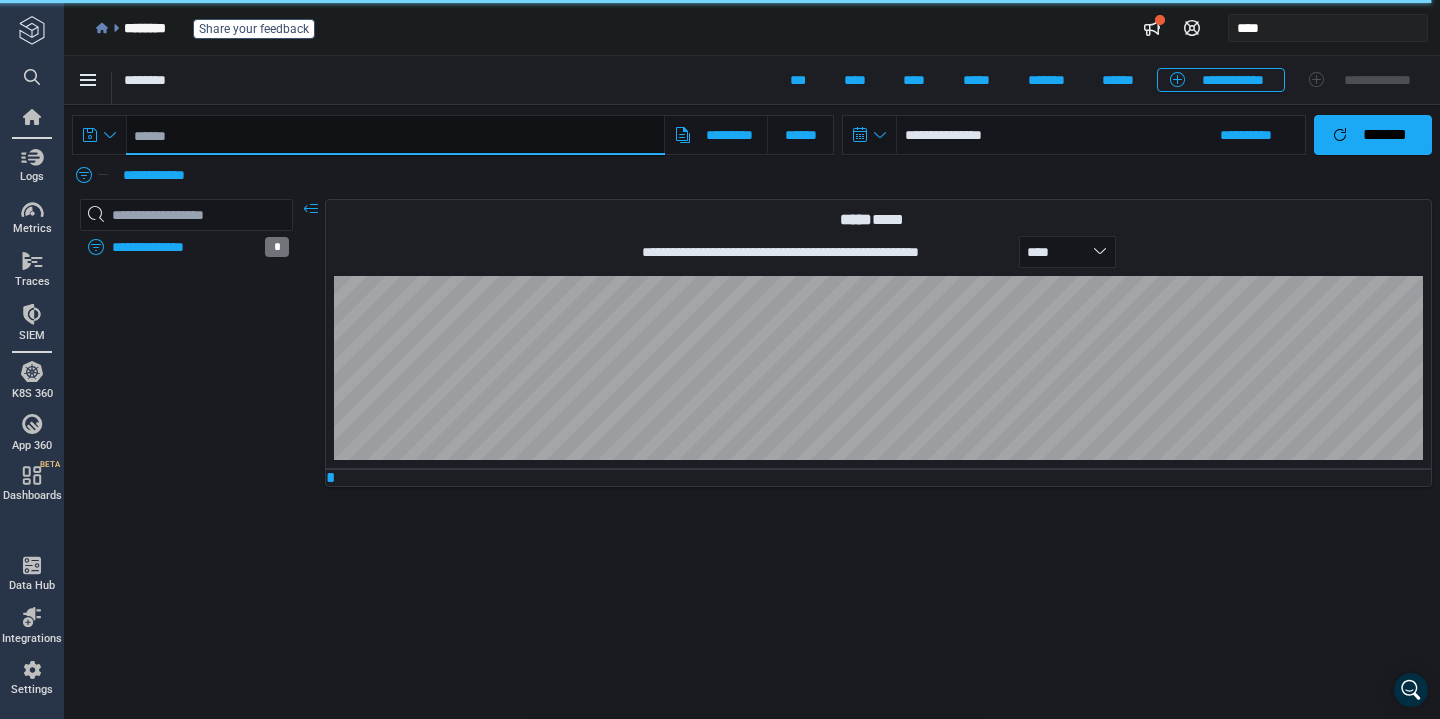 click at bounding box center [395, 135] 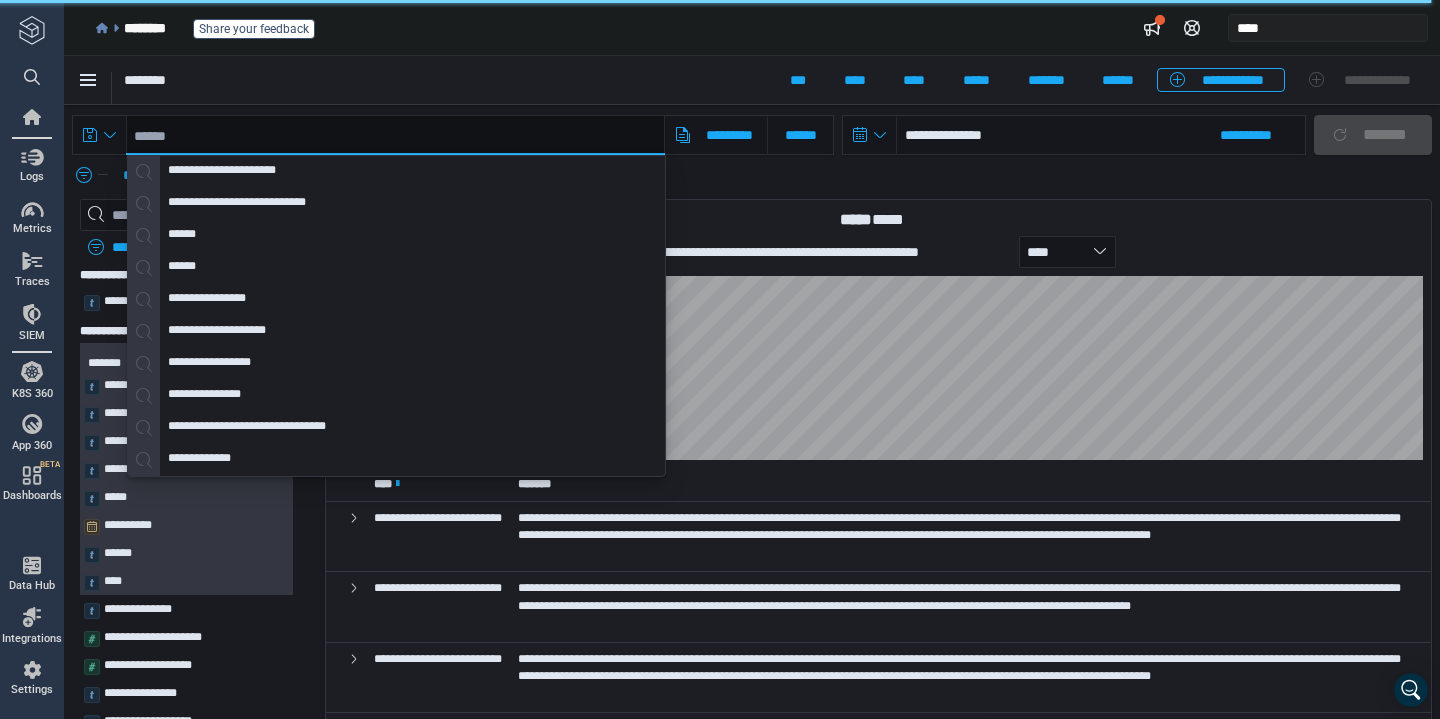 click at bounding box center [395, 135] 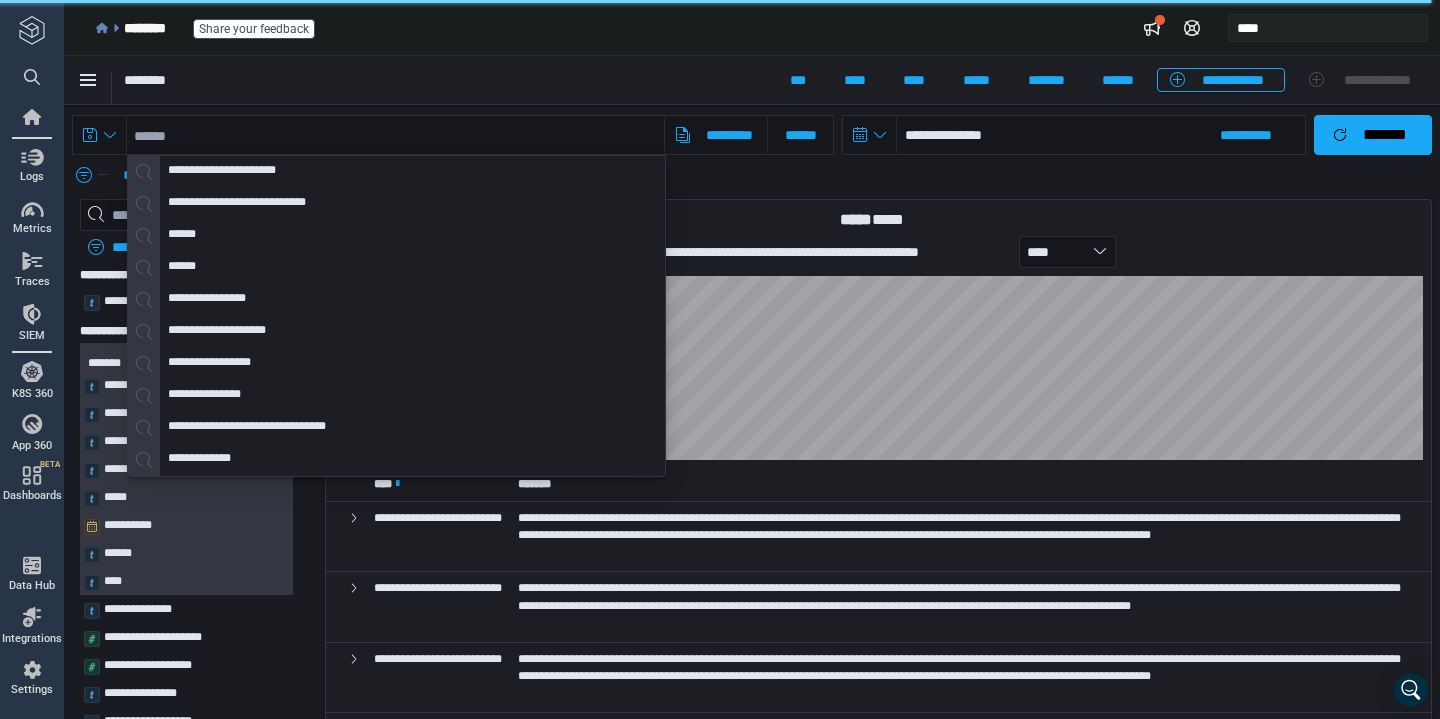 click on "********" at bounding box center [441, 82] 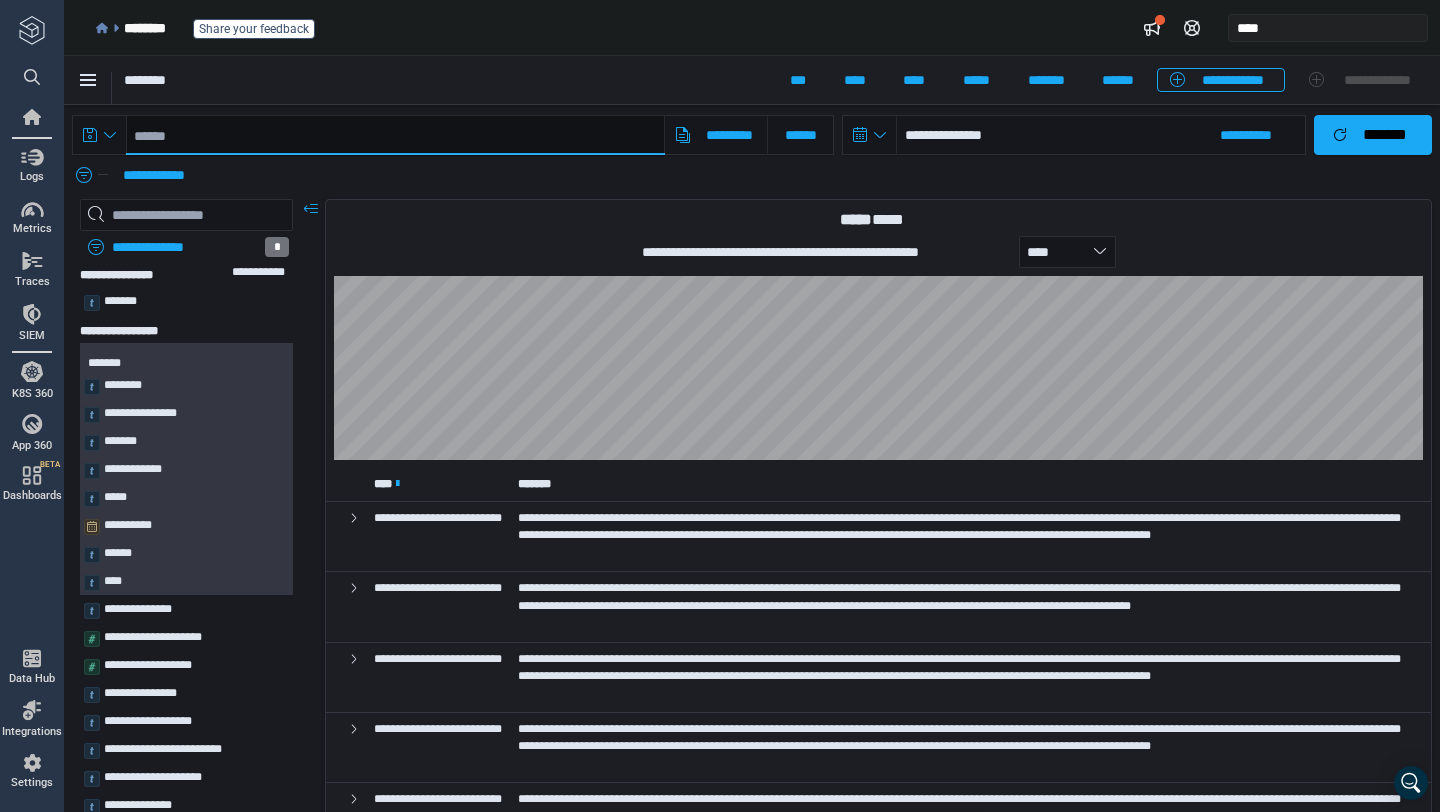 click at bounding box center (395, 135) 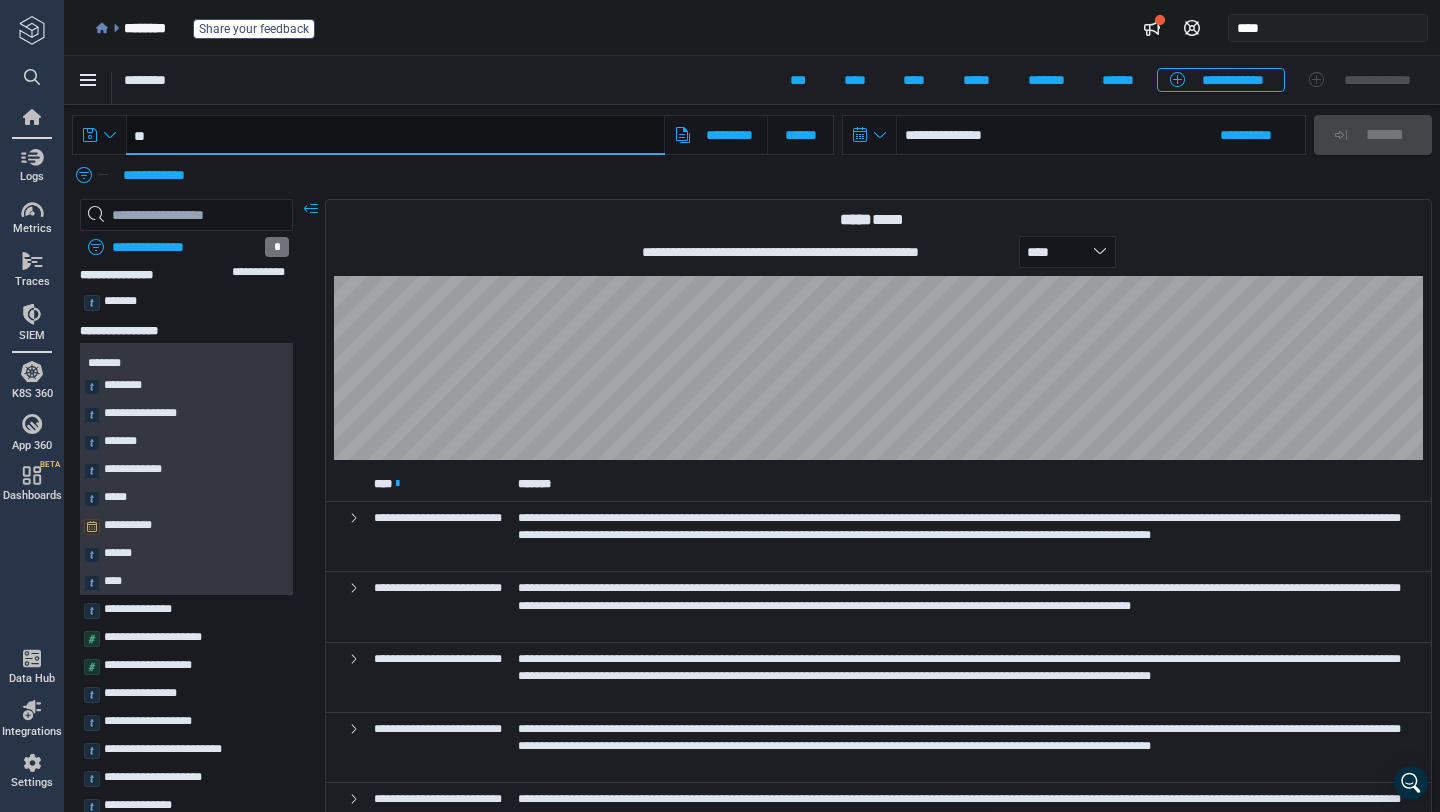 paste on "**********" 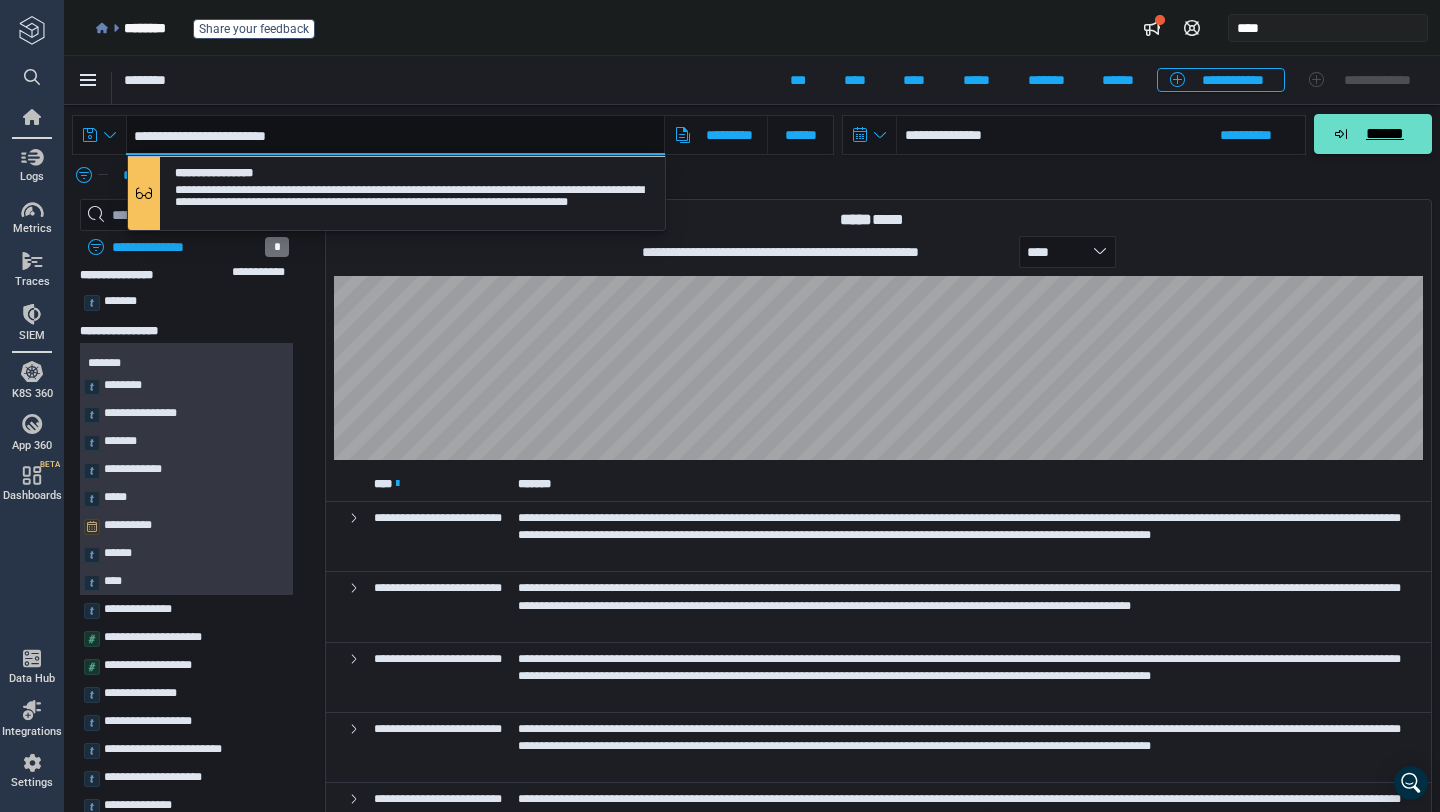 type on "**********" 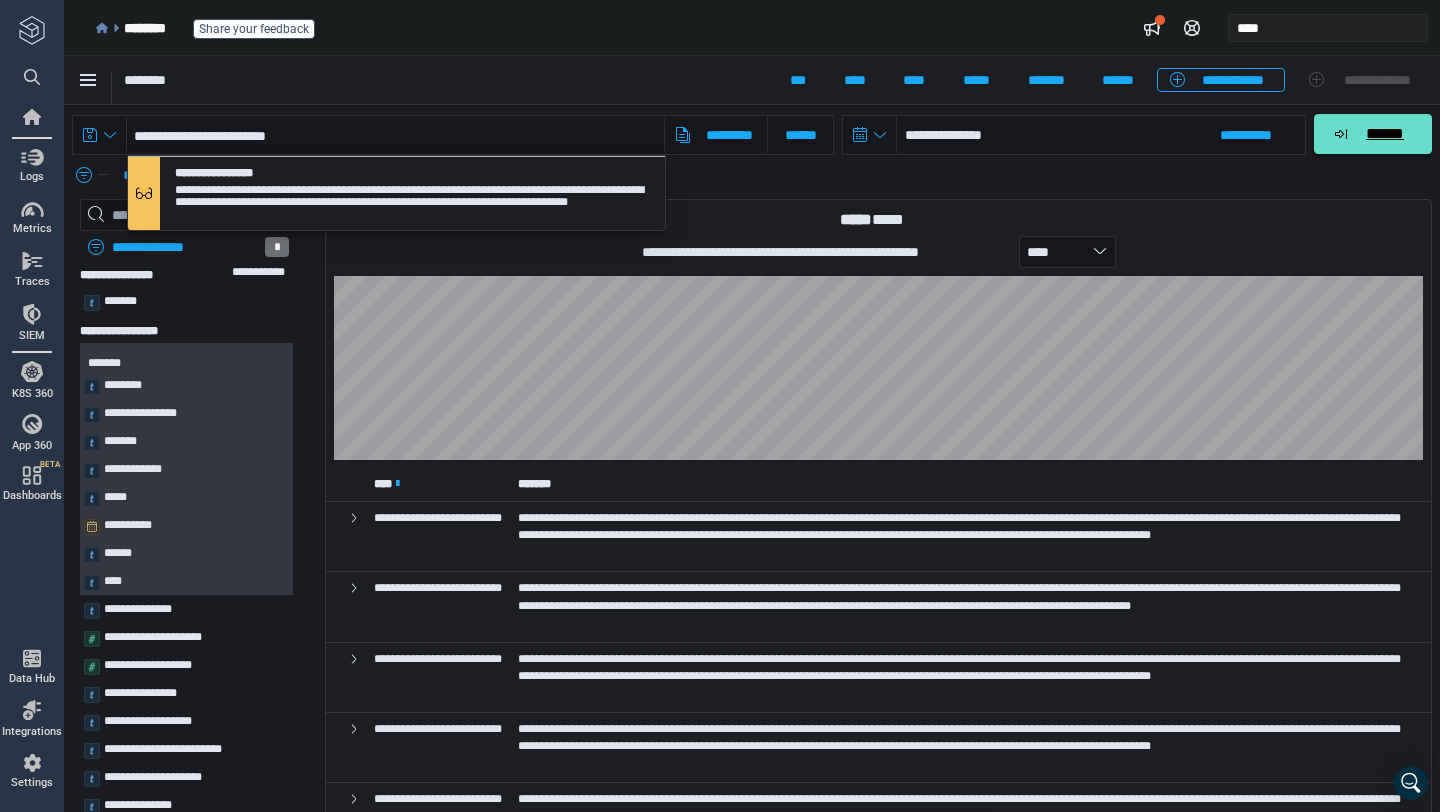 click on "******" at bounding box center (1373, 134) 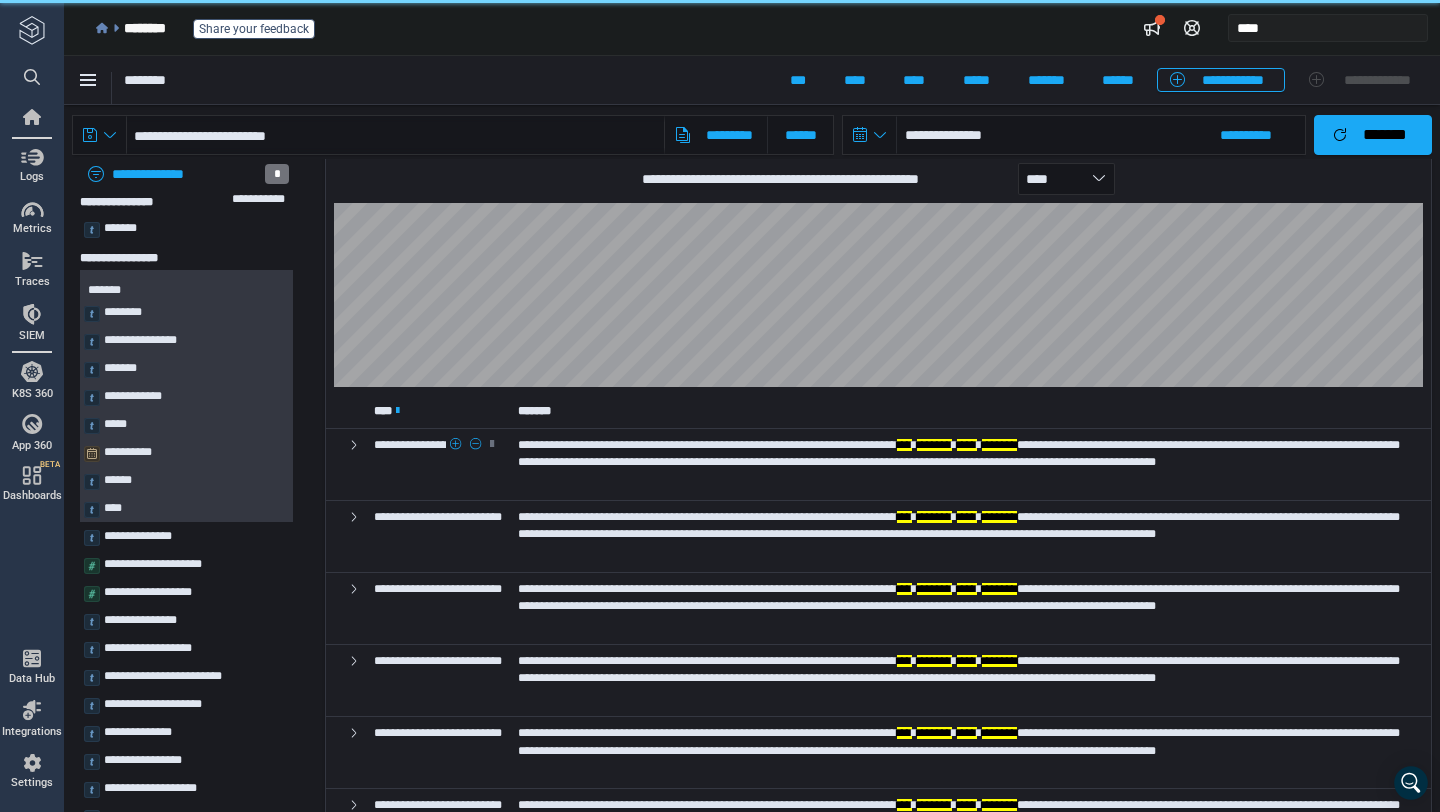 scroll, scrollTop: 88, scrollLeft: 0, axis: vertical 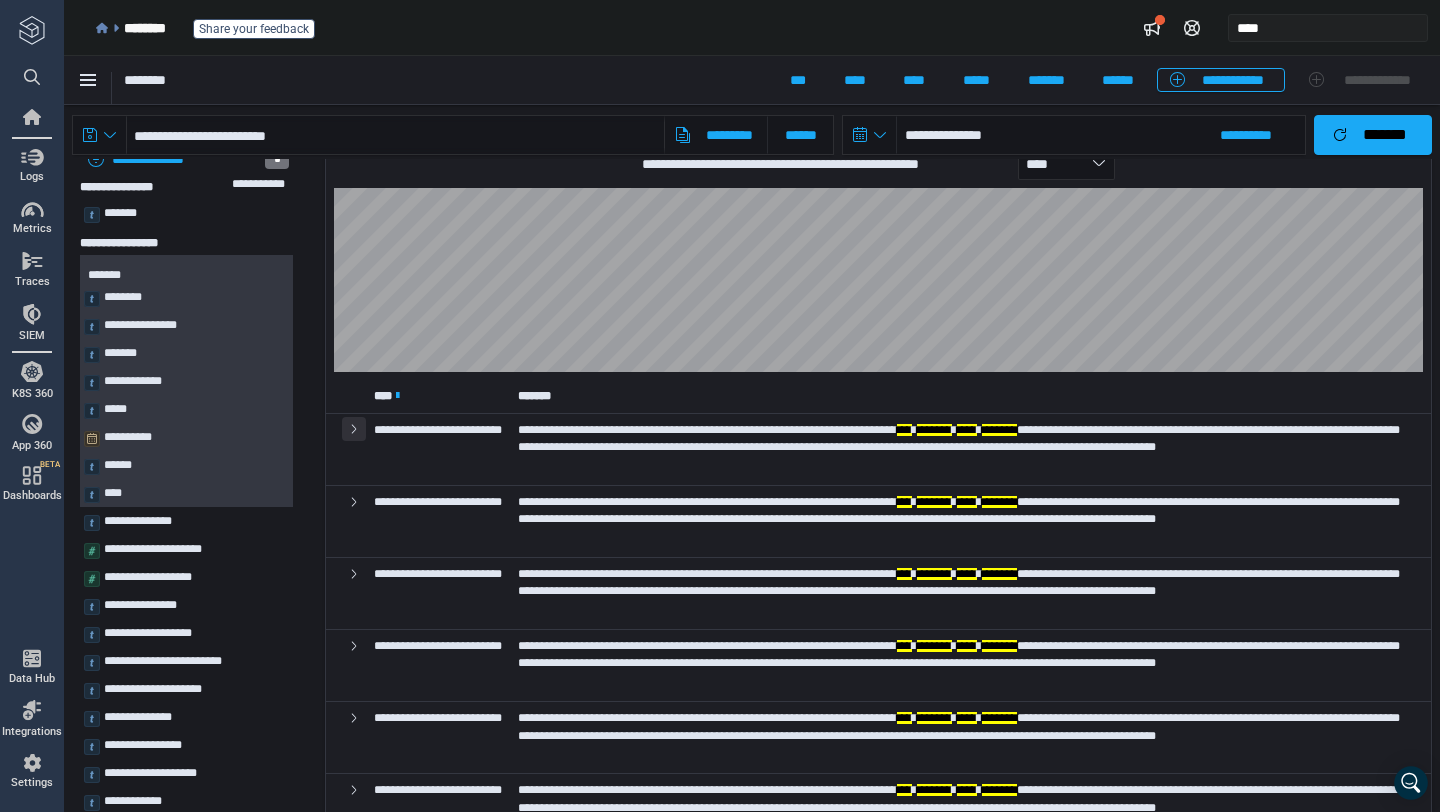 click at bounding box center [354, 429] 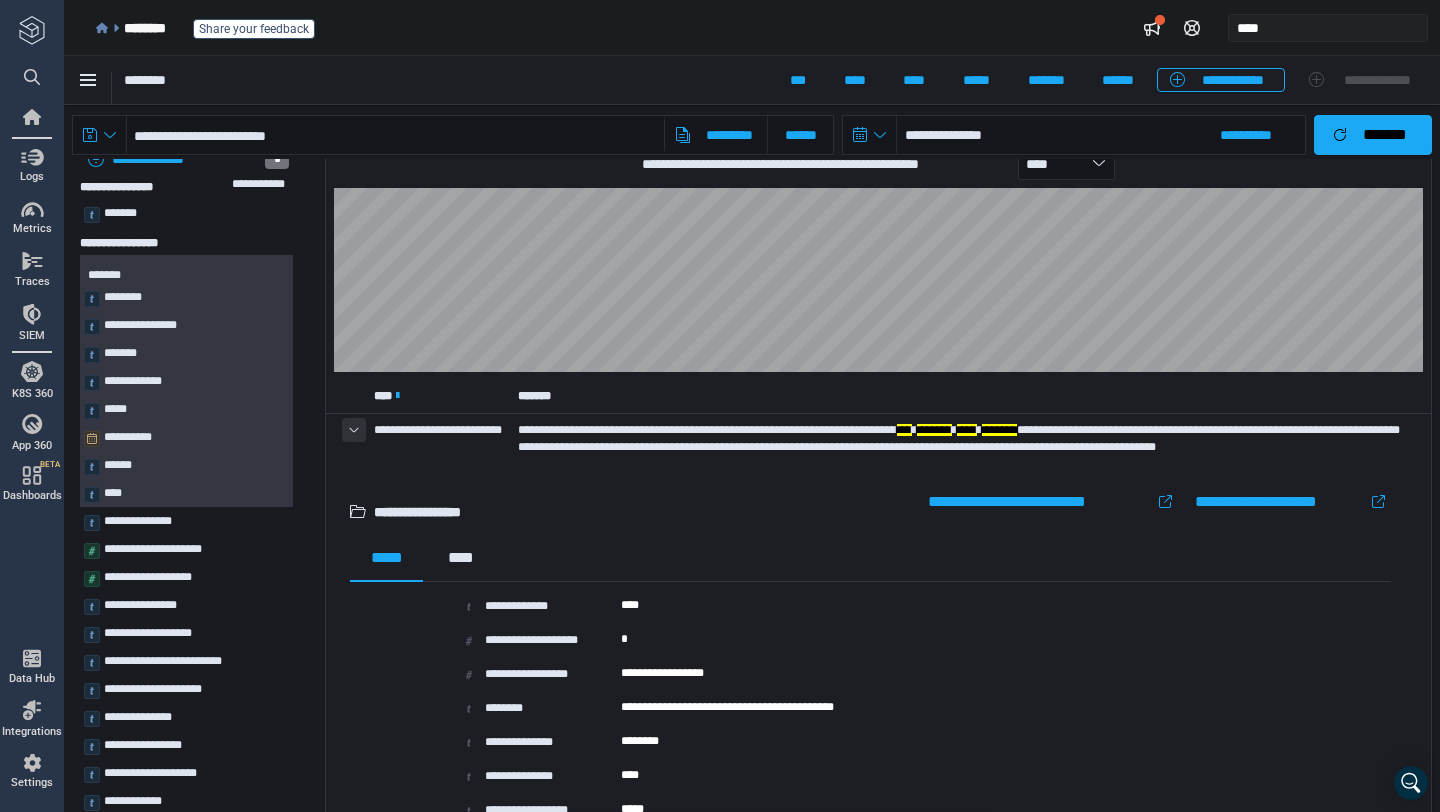 type 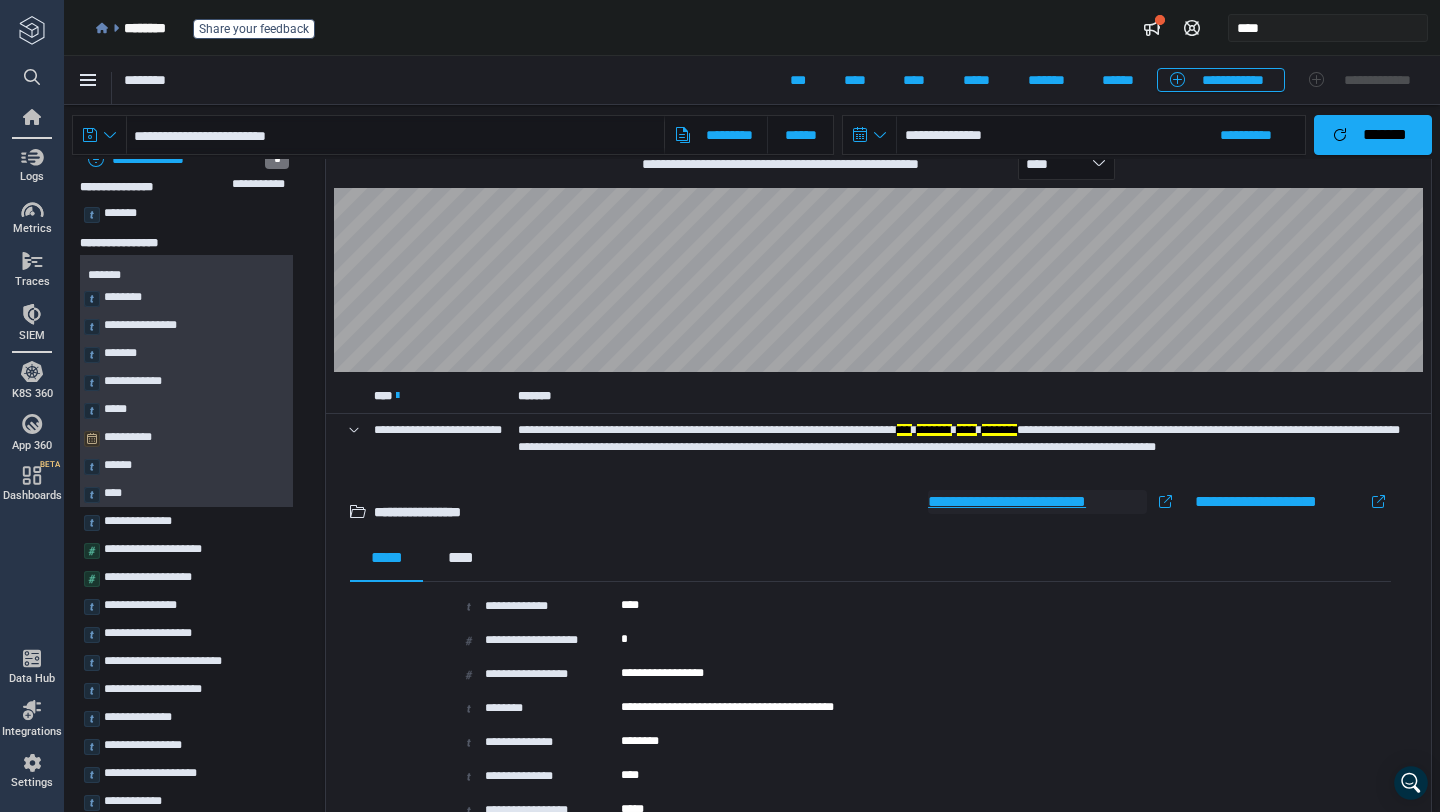 click on "**********" at bounding box center [1037, 502] 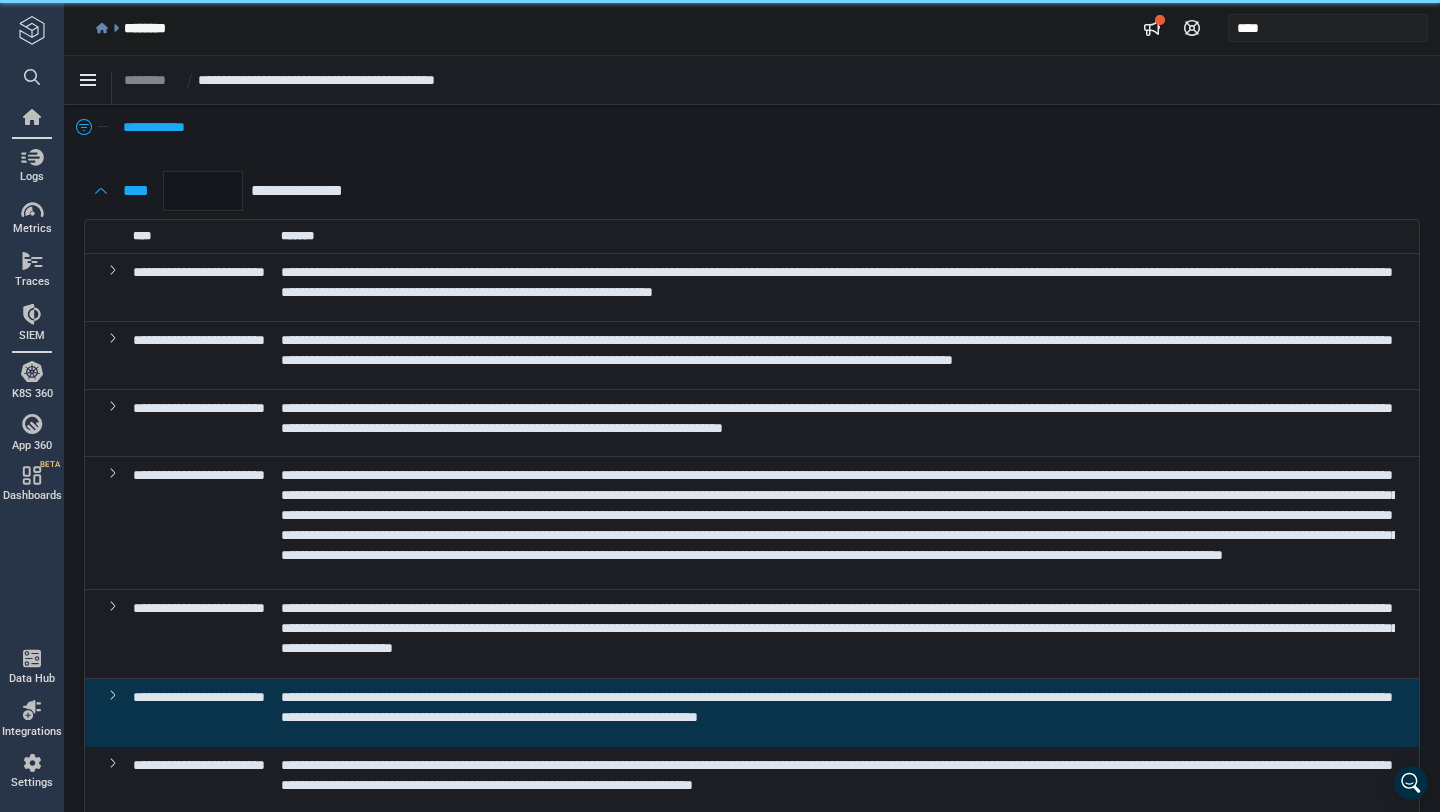 scroll, scrollTop: 36, scrollLeft: 0, axis: vertical 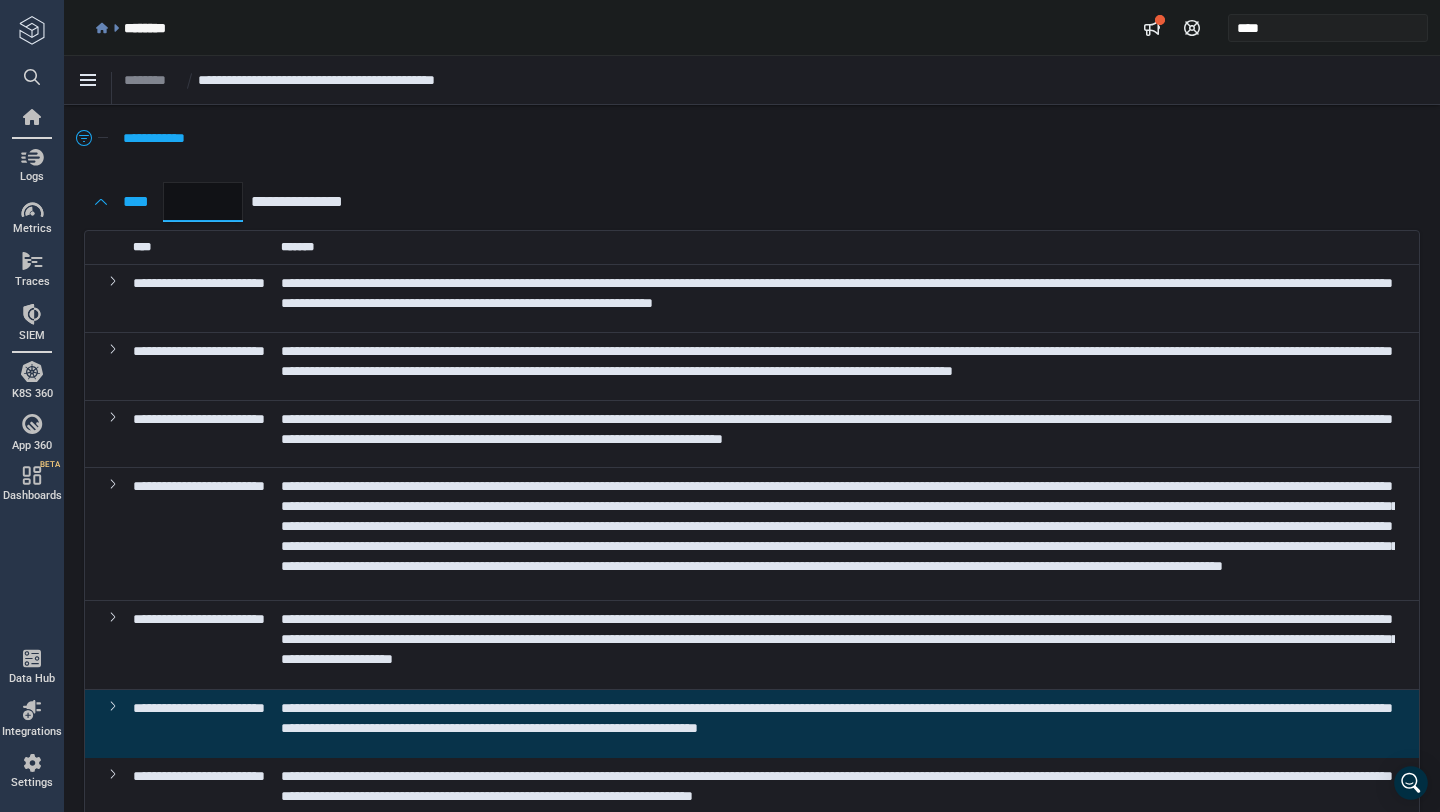 click on "*" at bounding box center (203, 202) 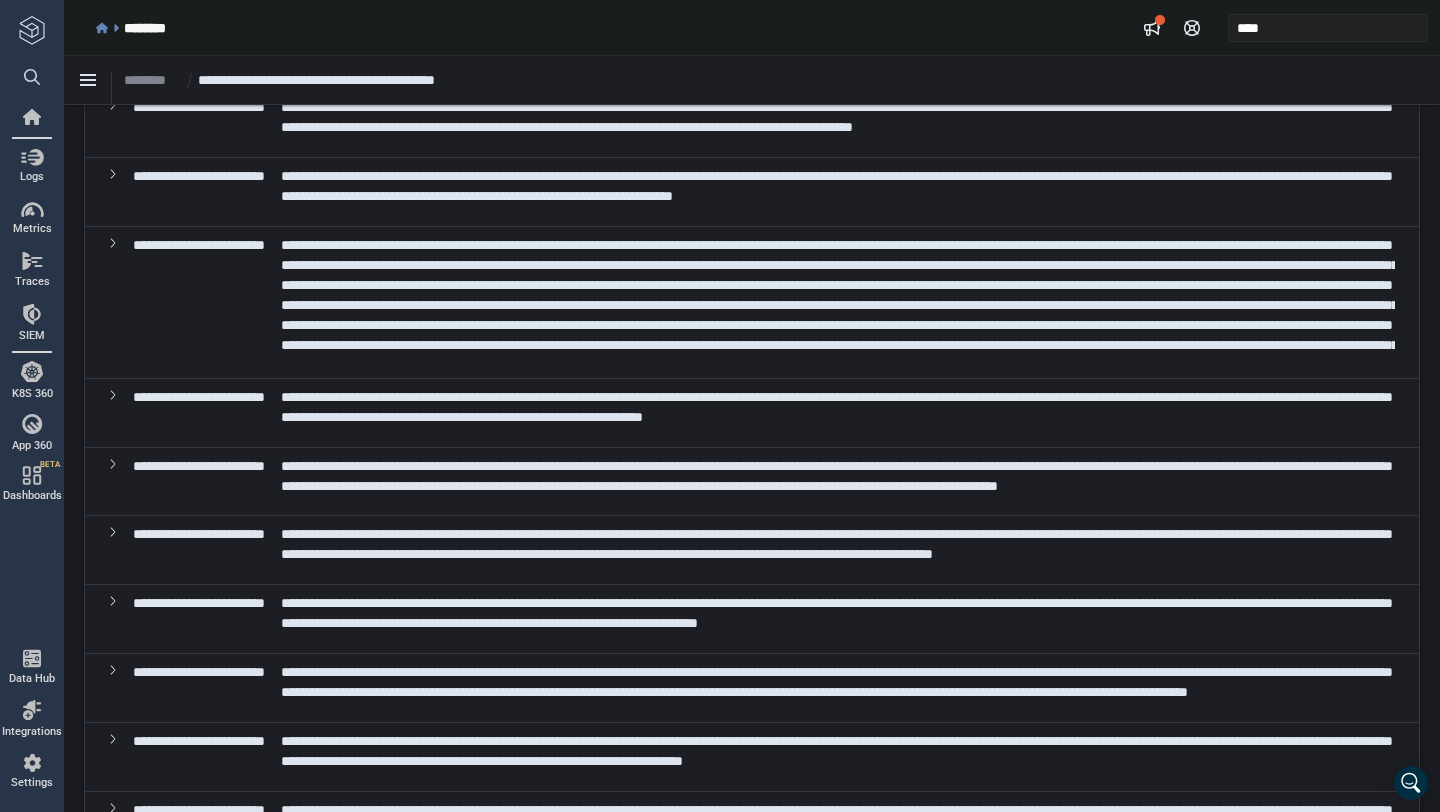 scroll, scrollTop: 3072, scrollLeft: 0, axis: vertical 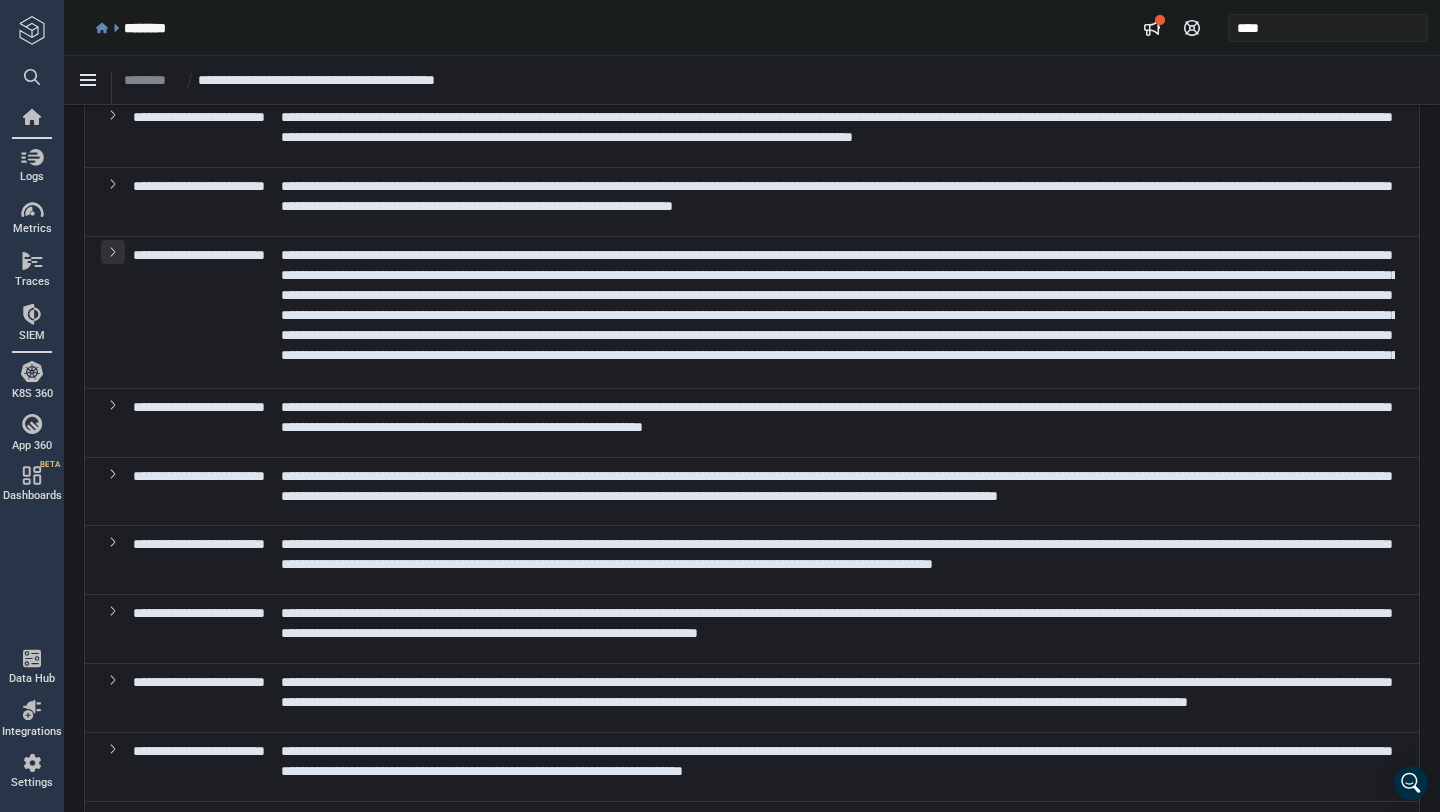 click 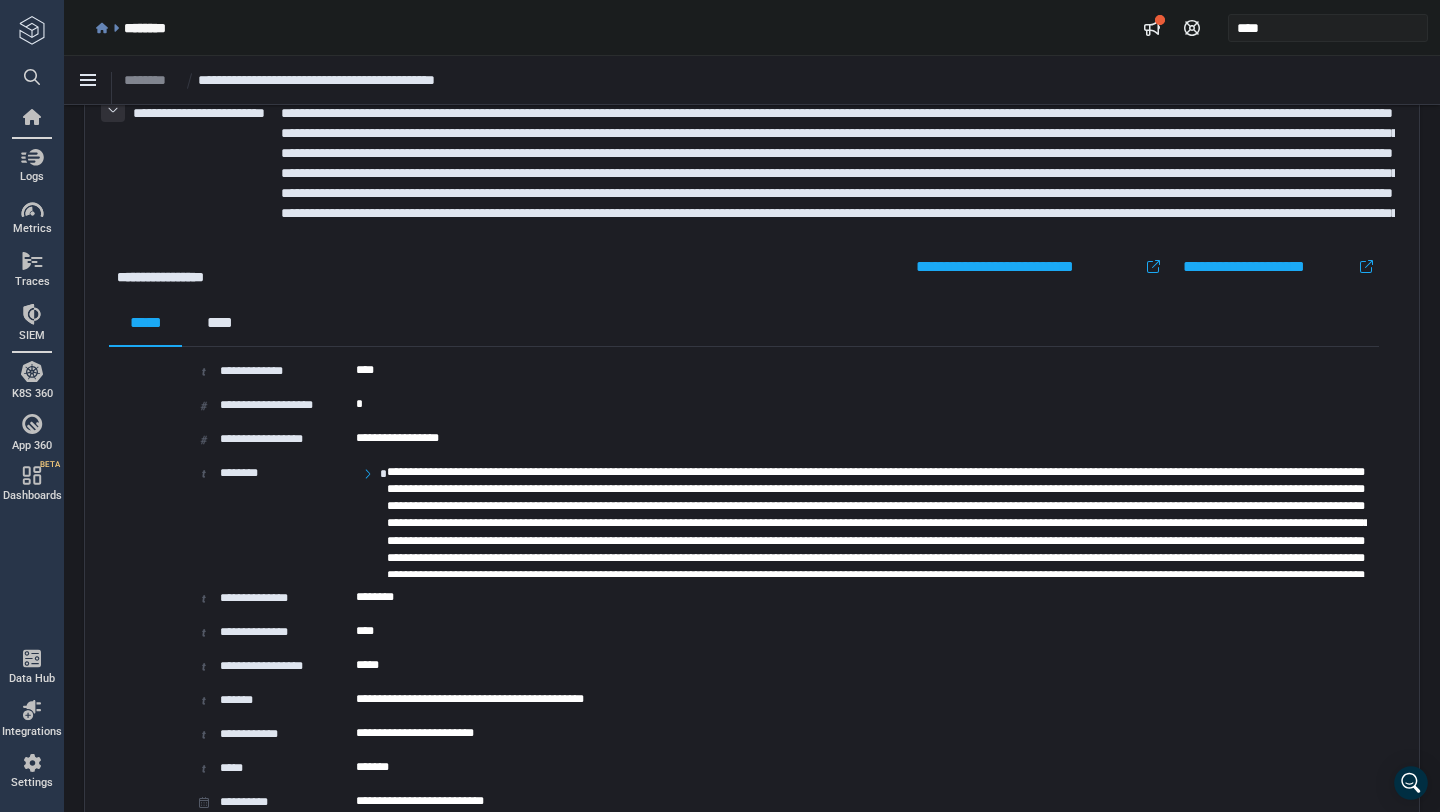 scroll, scrollTop: 3160, scrollLeft: 0, axis: vertical 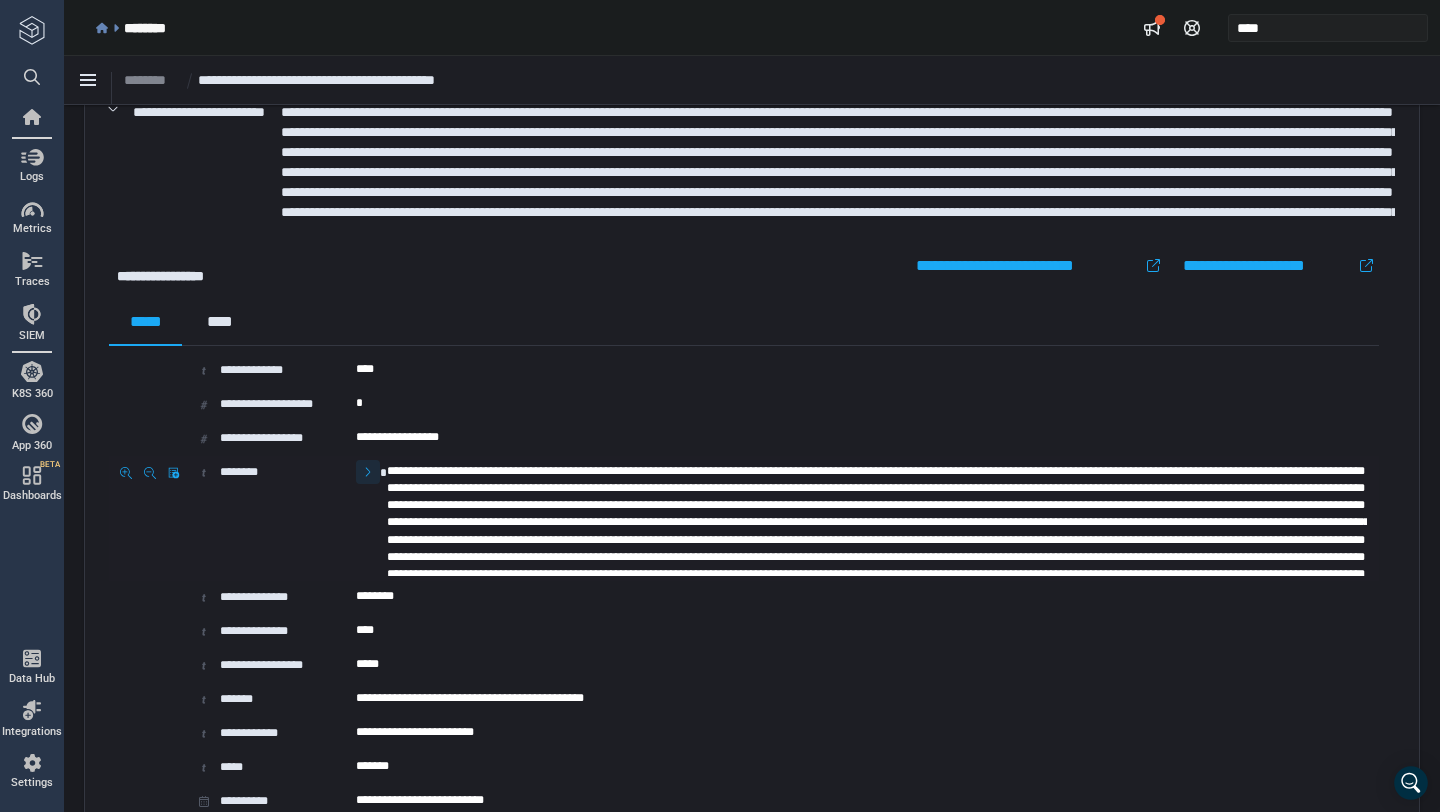 click at bounding box center (368, 472) 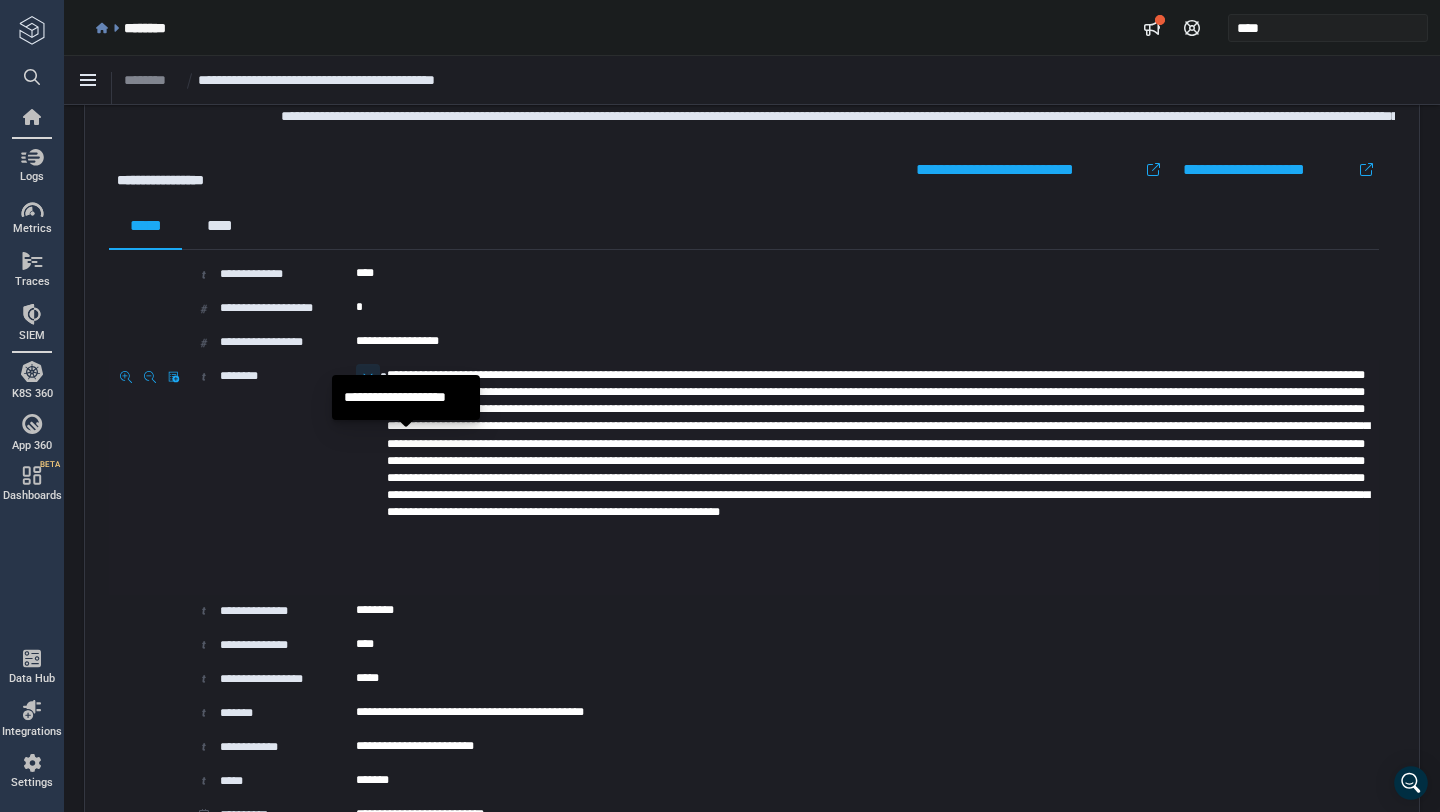 scroll, scrollTop: 3256, scrollLeft: 0, axis: vertical 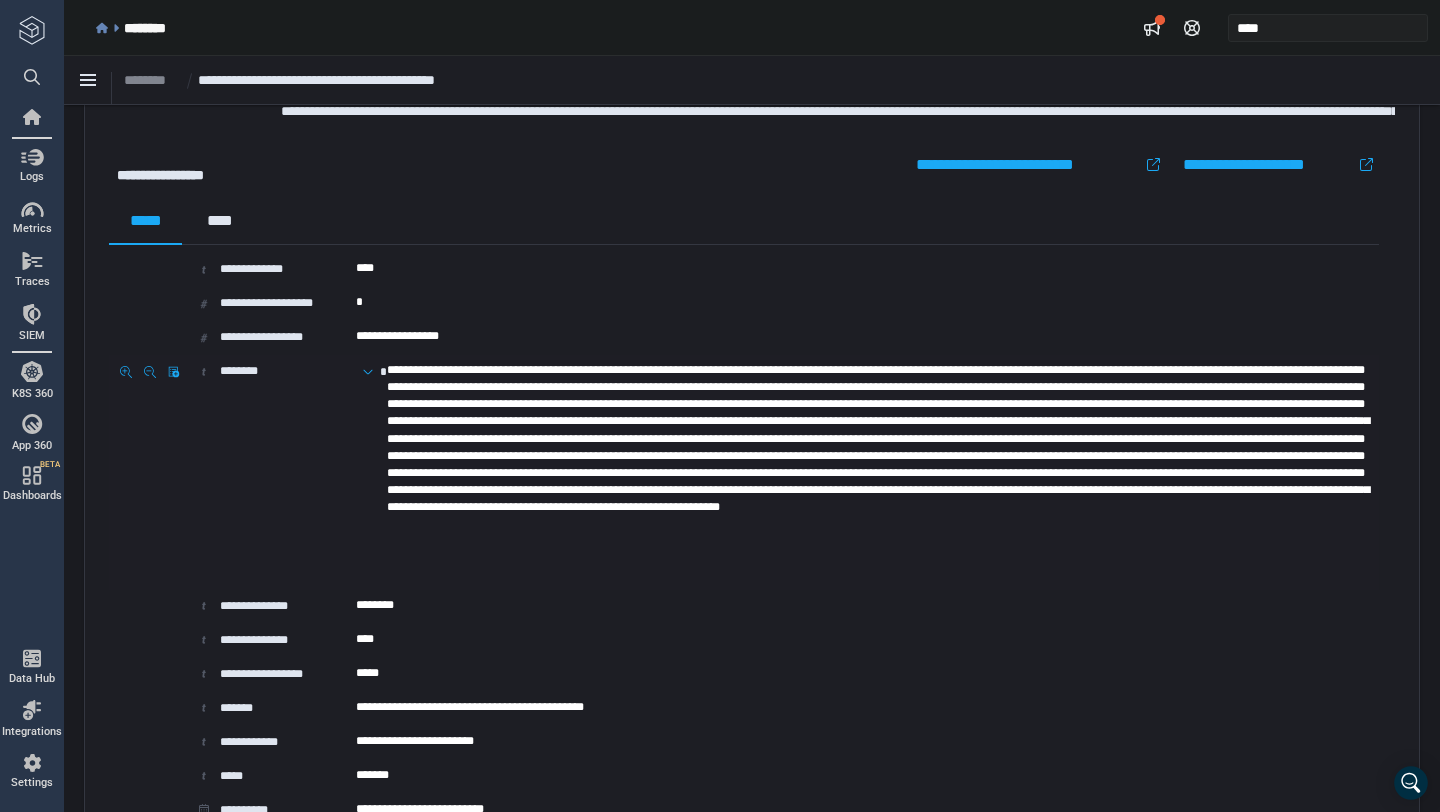 click at bounding box center (877, 472) 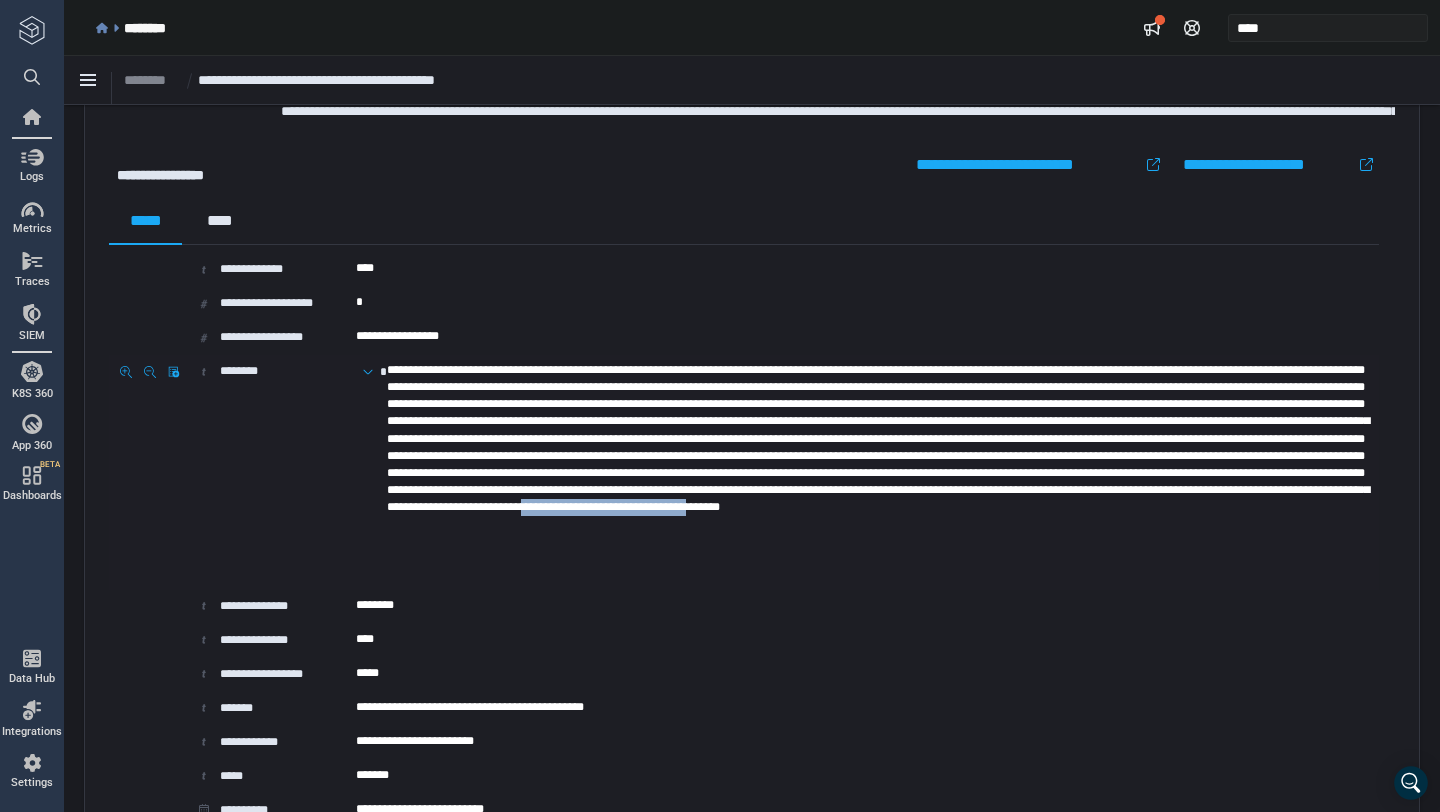 click at bounding box center (877, 472) 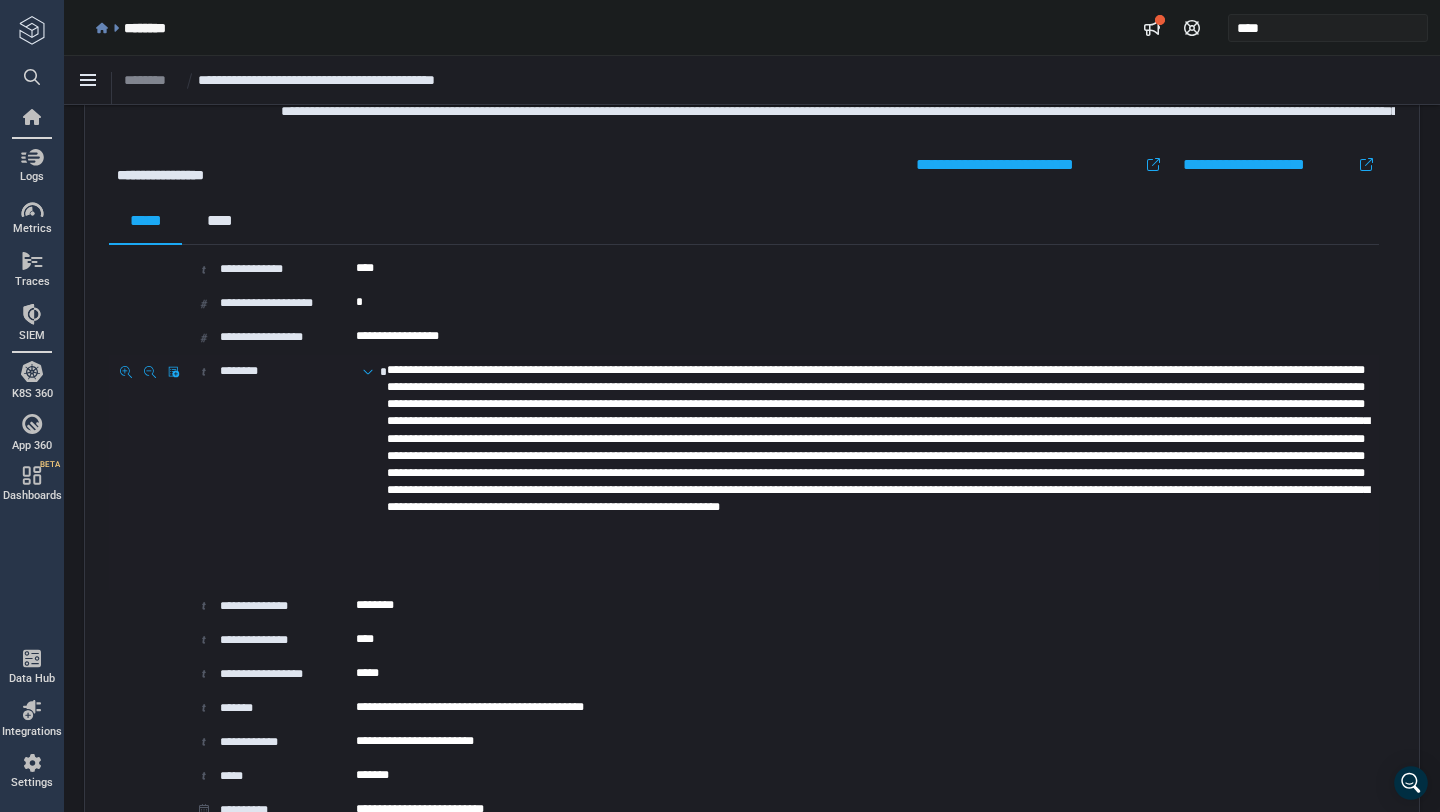 click at bounding box center [877, 472] 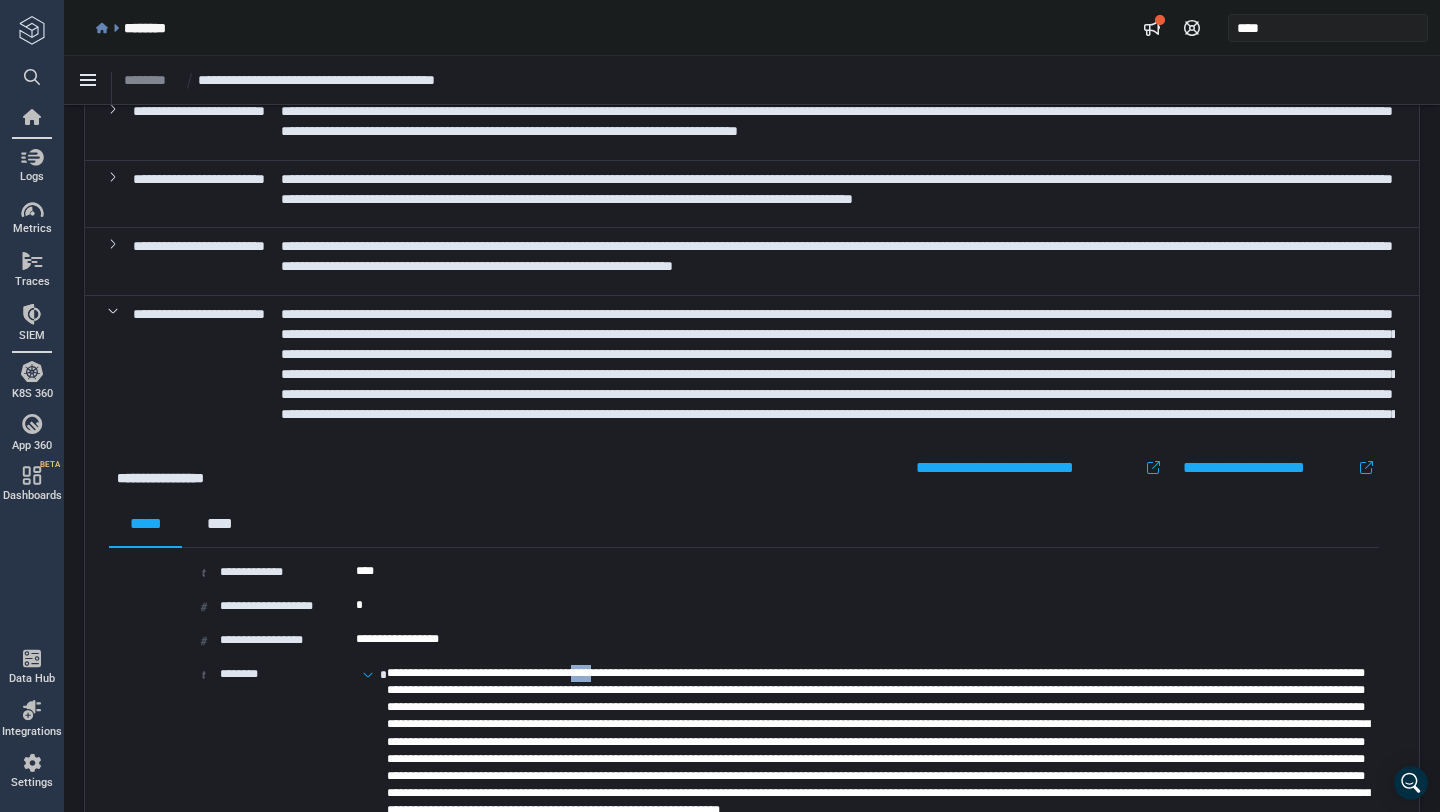 scroll, scrollTop: 2951, scrollLeft: 0, axis: vertical 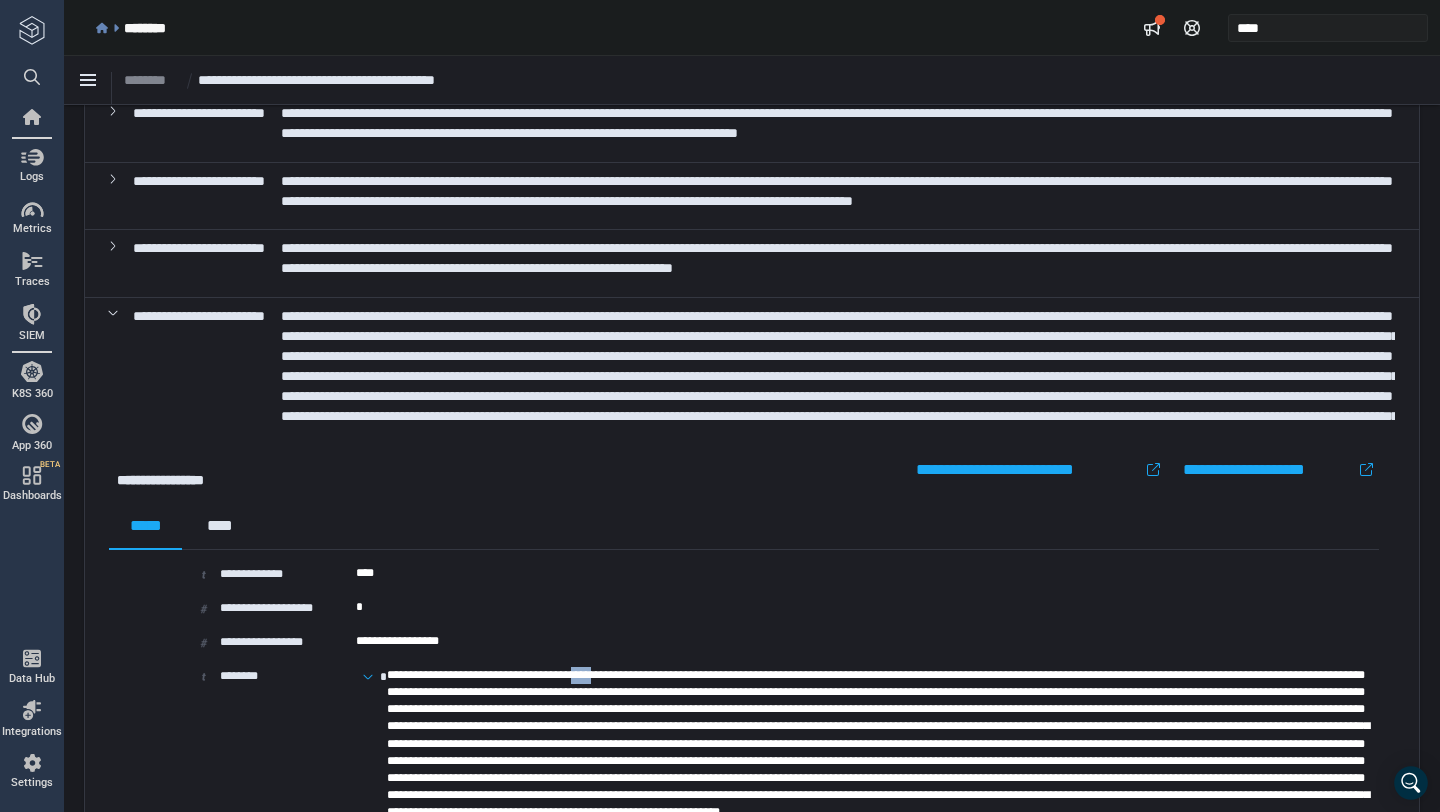 click on "**********" at bounding box center [837, 258] 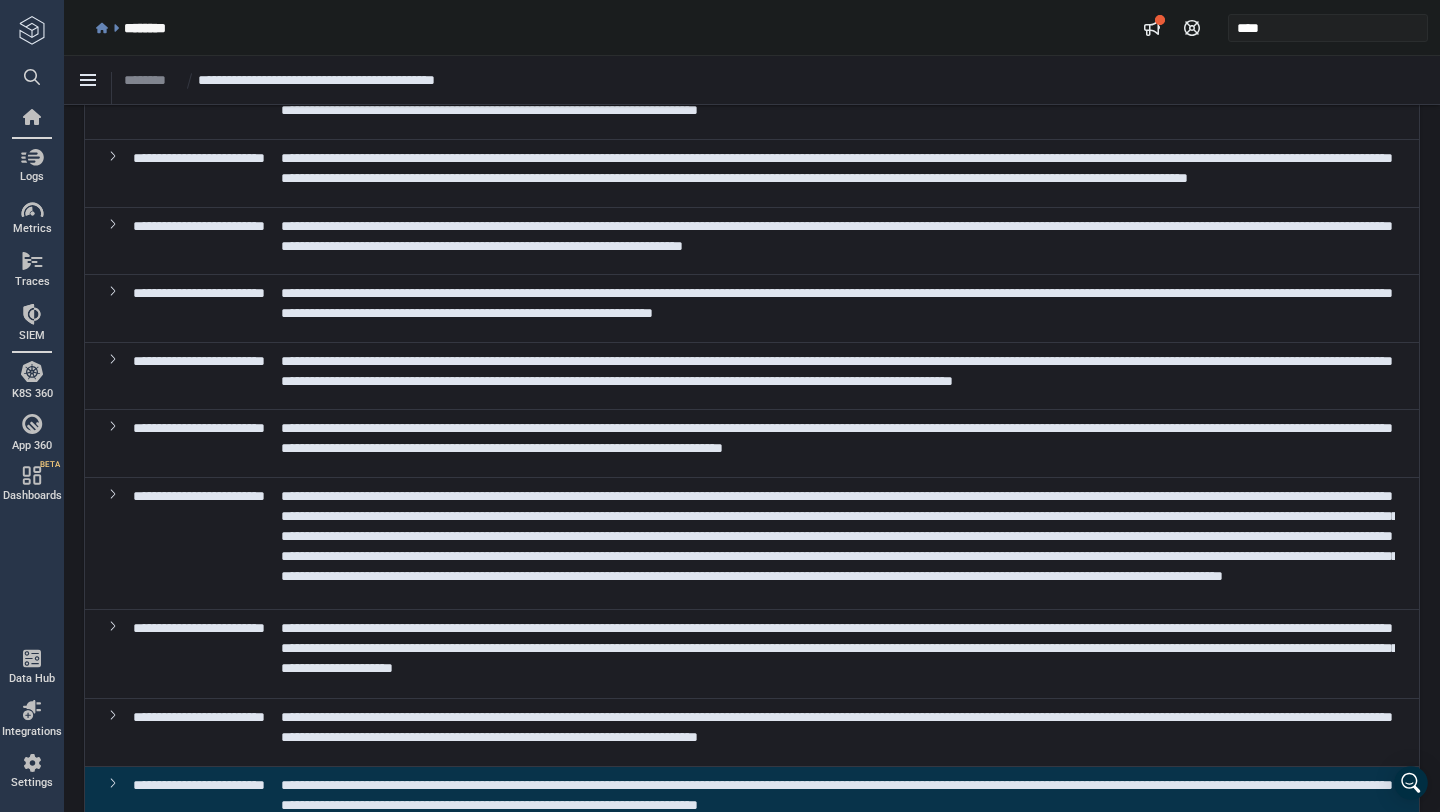 scroll, scrollTop: 4981, scrollLeft: 0, axis: vertical 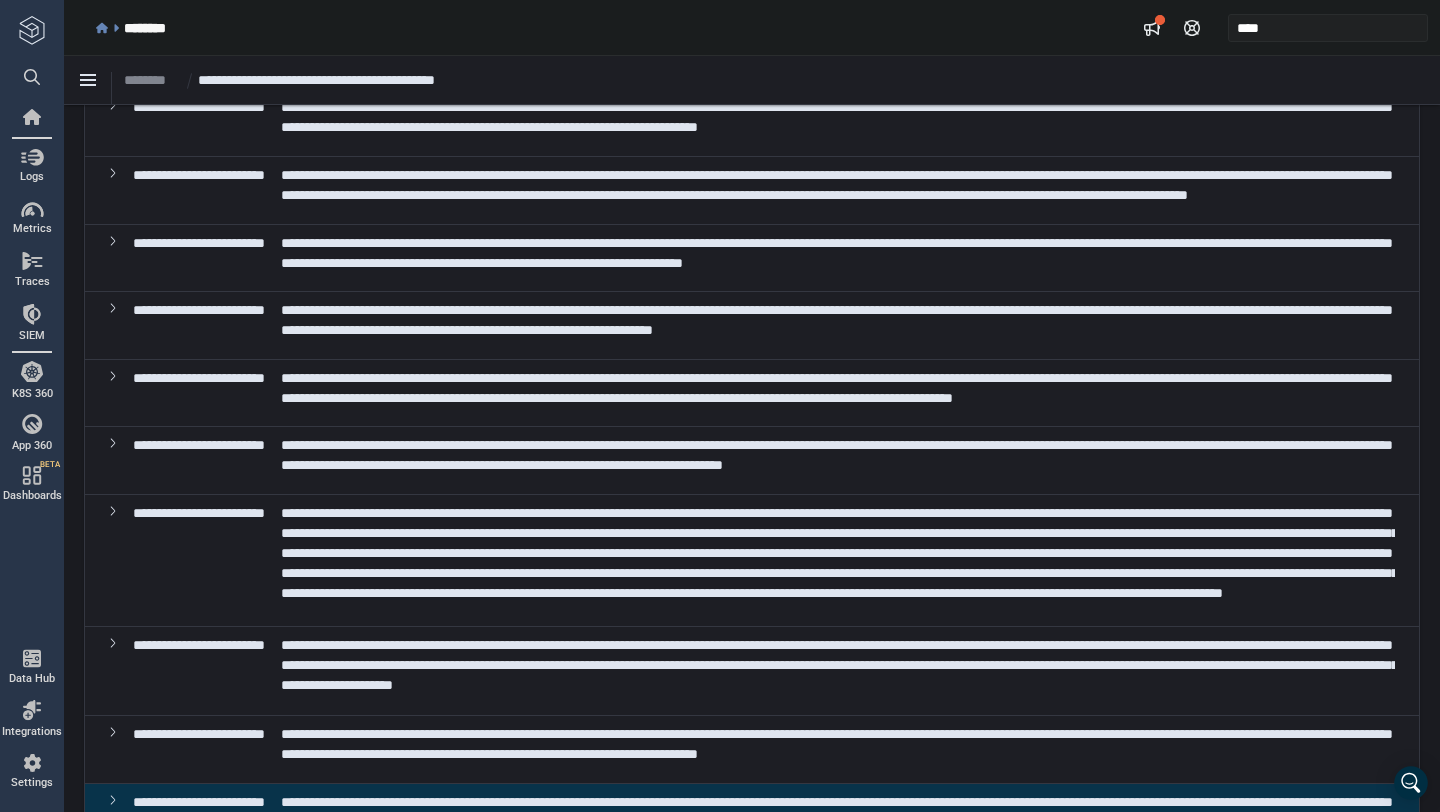 click on "**********" at bounding box center [837, 455] 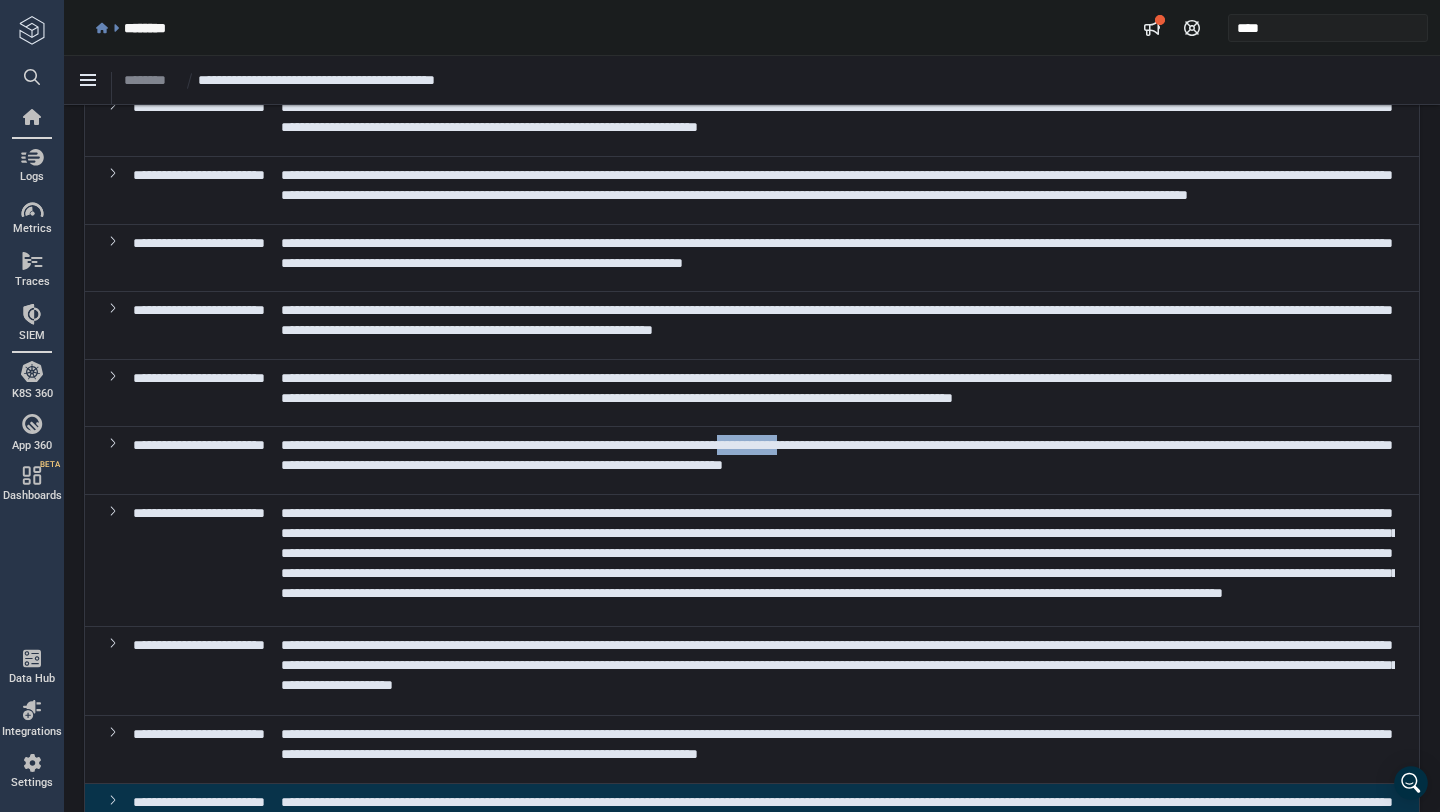 copy on "**********" 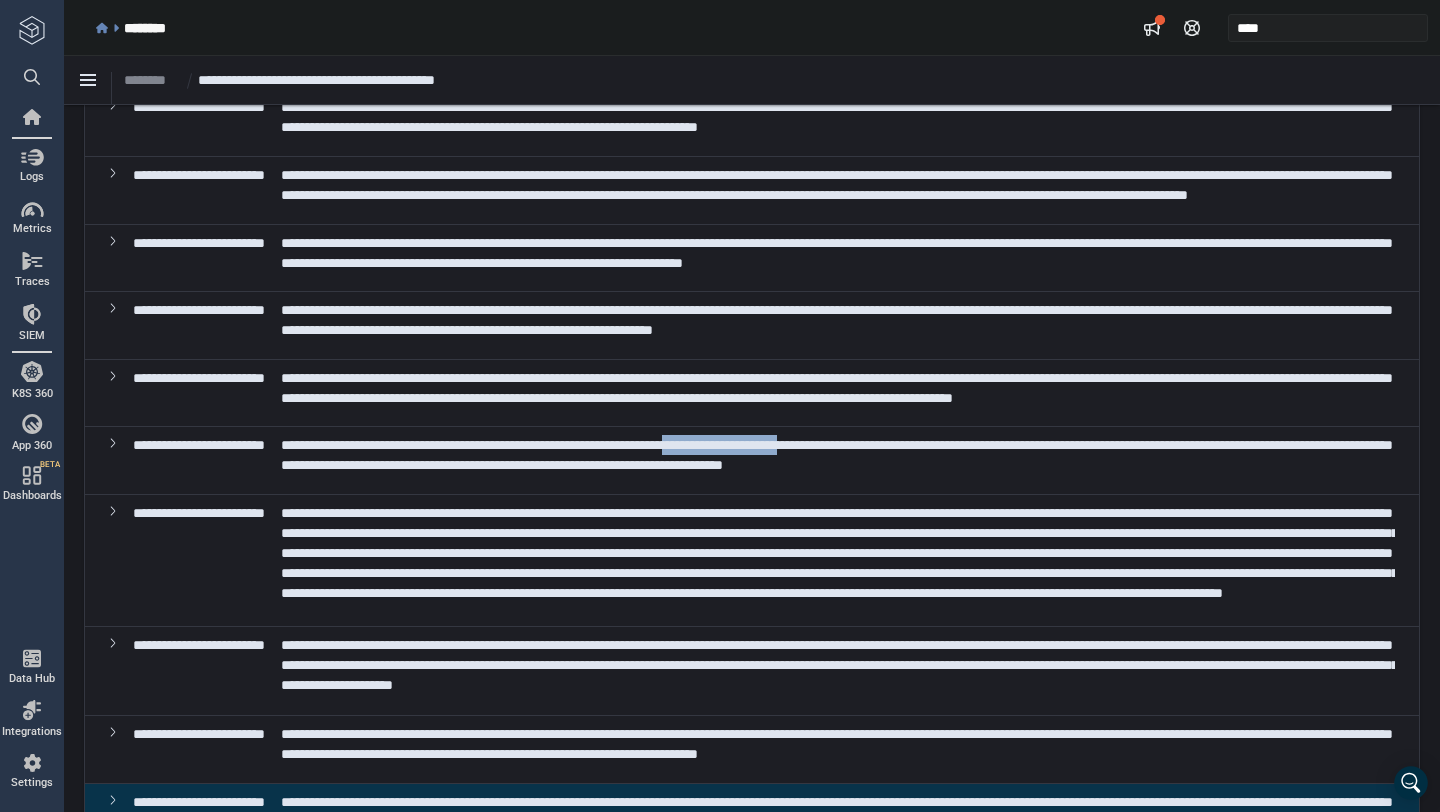drag, startPoint x: 871, startPoint y: 456, endPoint x: 1012, endPoint y: 455, distance: 141.00354 